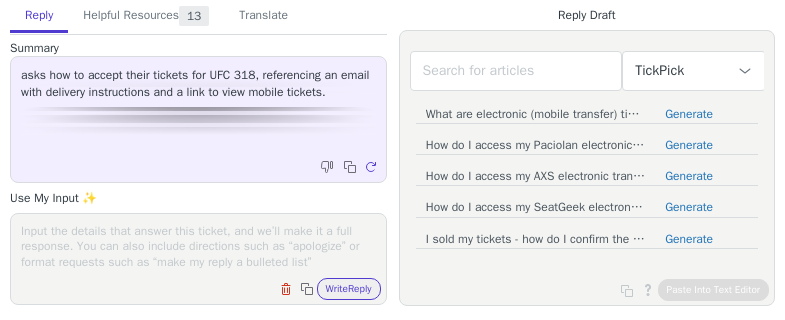 scroll, scrollTop: 0, scrollLeft: 0, axis: both 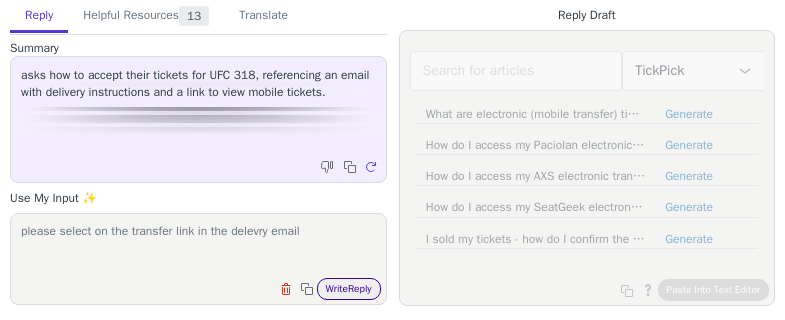 type on "please select on the transfer link in the delevry email" 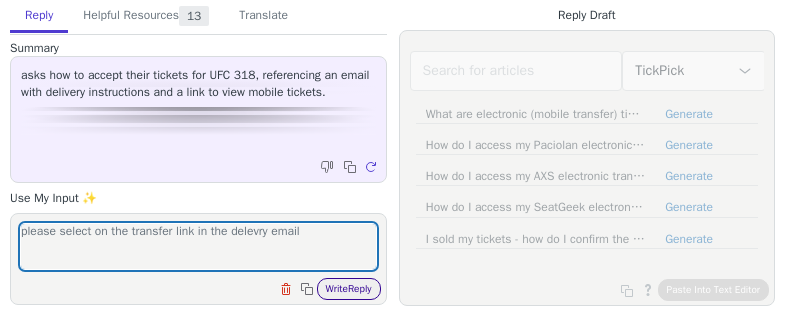 click on "Write  Reply" at bounding box center (349, 289) 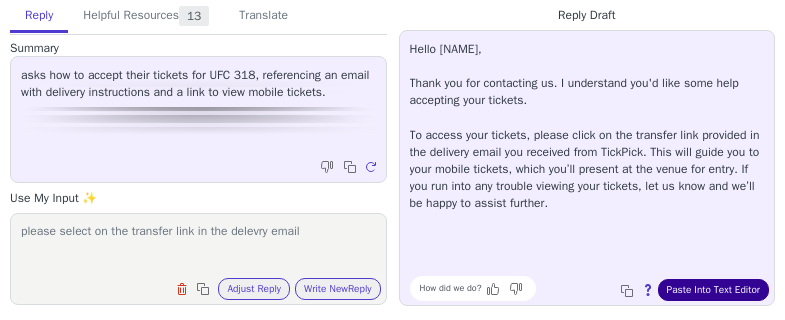 click on "Paste Into Text Editor" at bounding box center (713, 290) 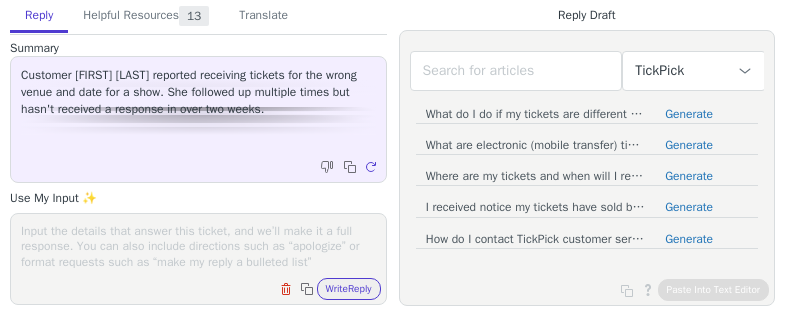 scroll, scrollTop: 0, scrollLeft: 0, axis: both 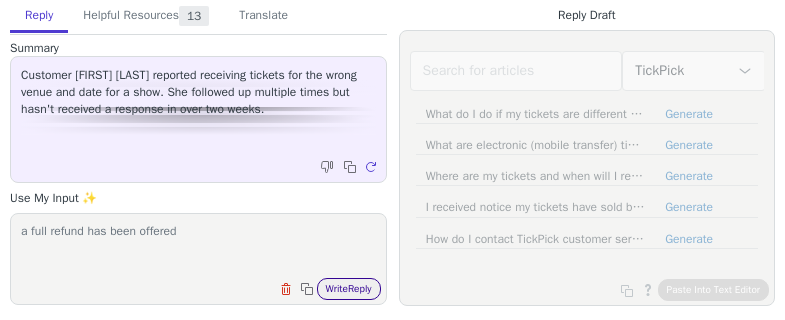 type on "a full refund has been offered" 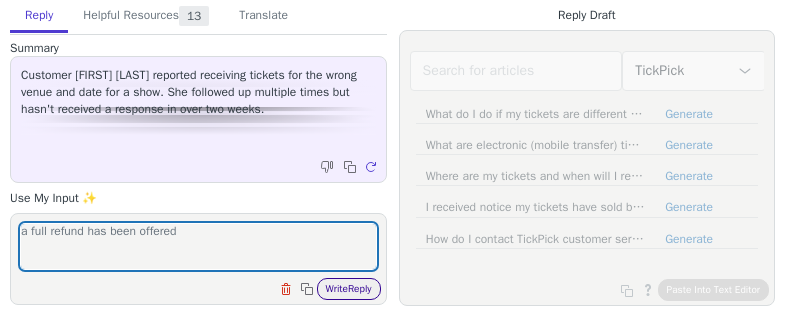 click on "Write  Reply" at bounding box center (349, 289) 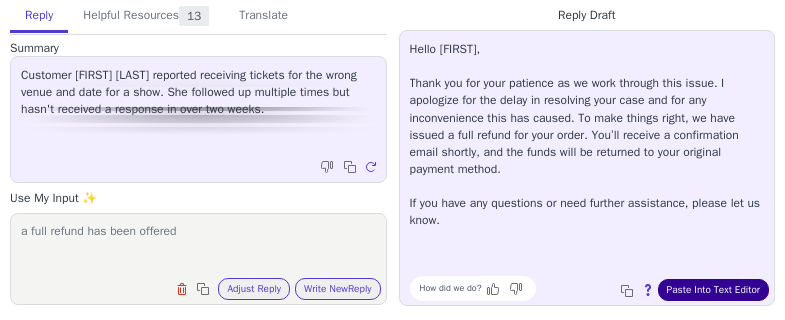 click on "Paste Into Text Editor" at bounding box center [713, 290] 